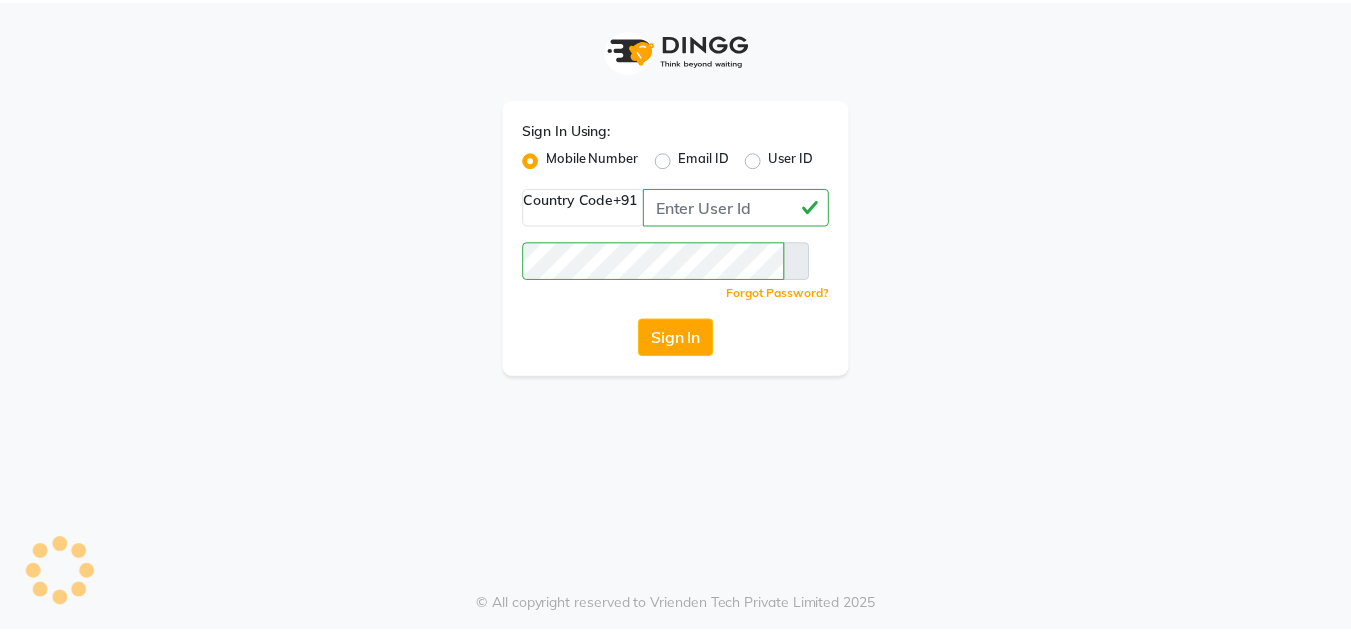 scroll, scrollTop: 0, scrollLeft: 0, axis: both 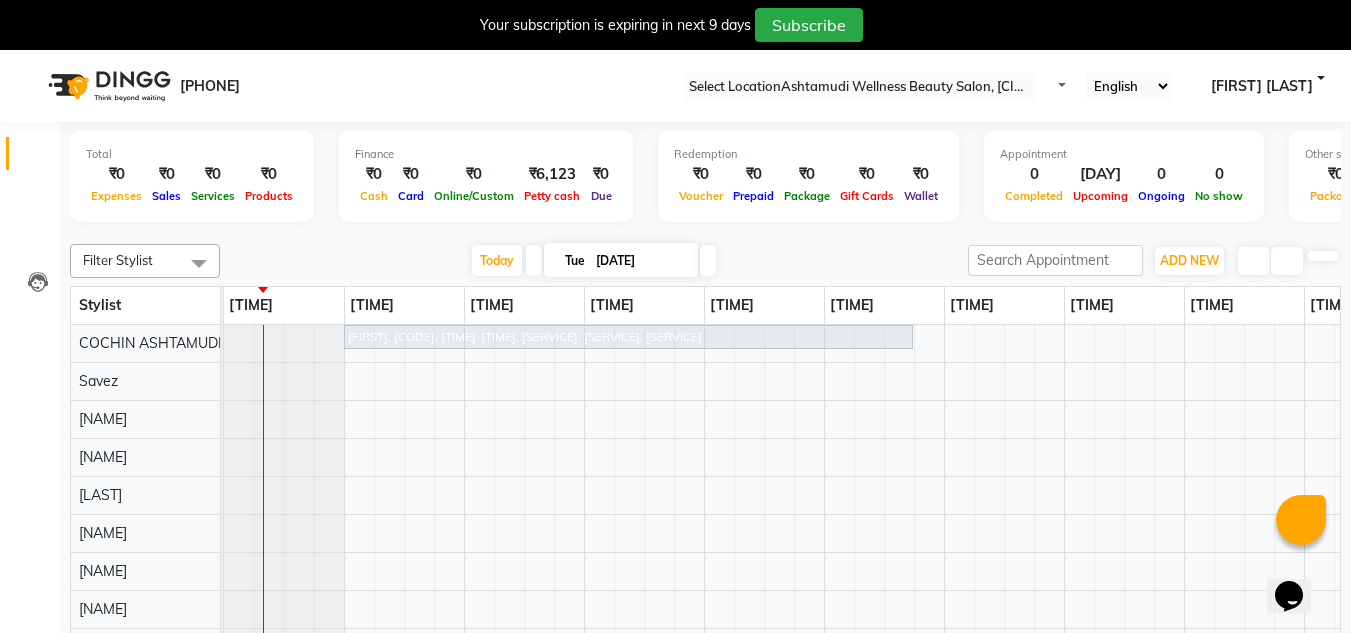 click at bounding box center [1335, 8] 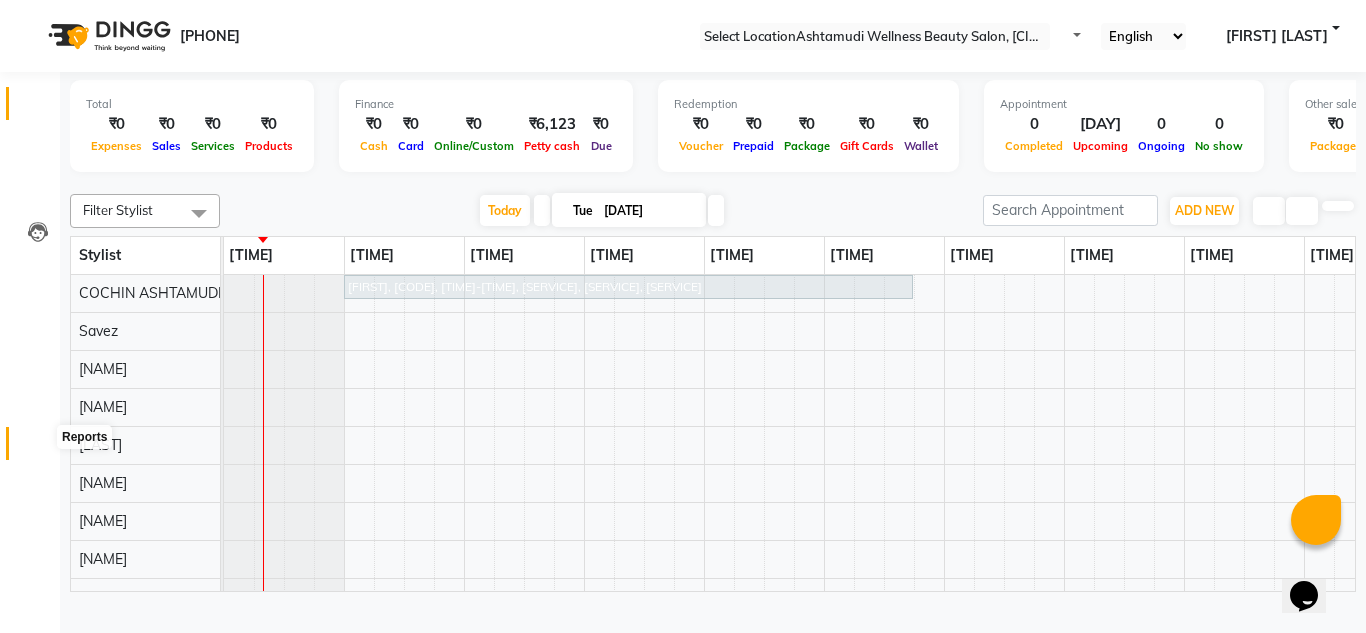click at bounding box center [38, 448] 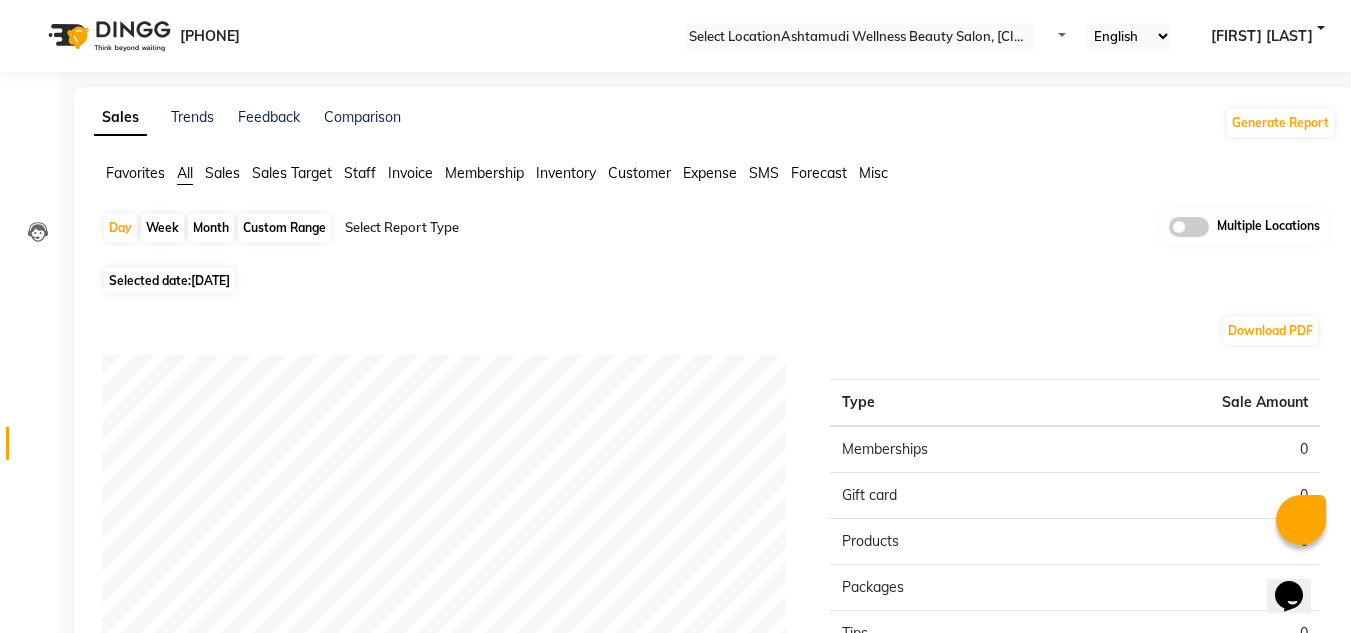 click at bounding box center [1189, 227] 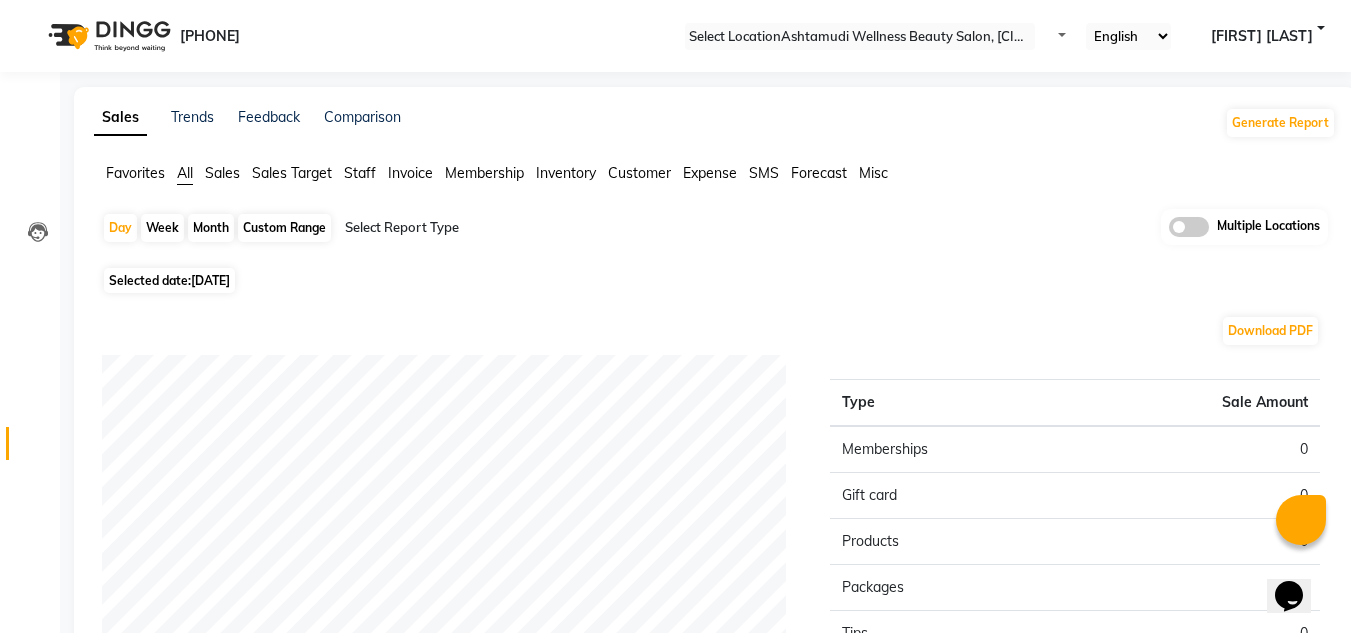 click at bounding box center [1169, 232] 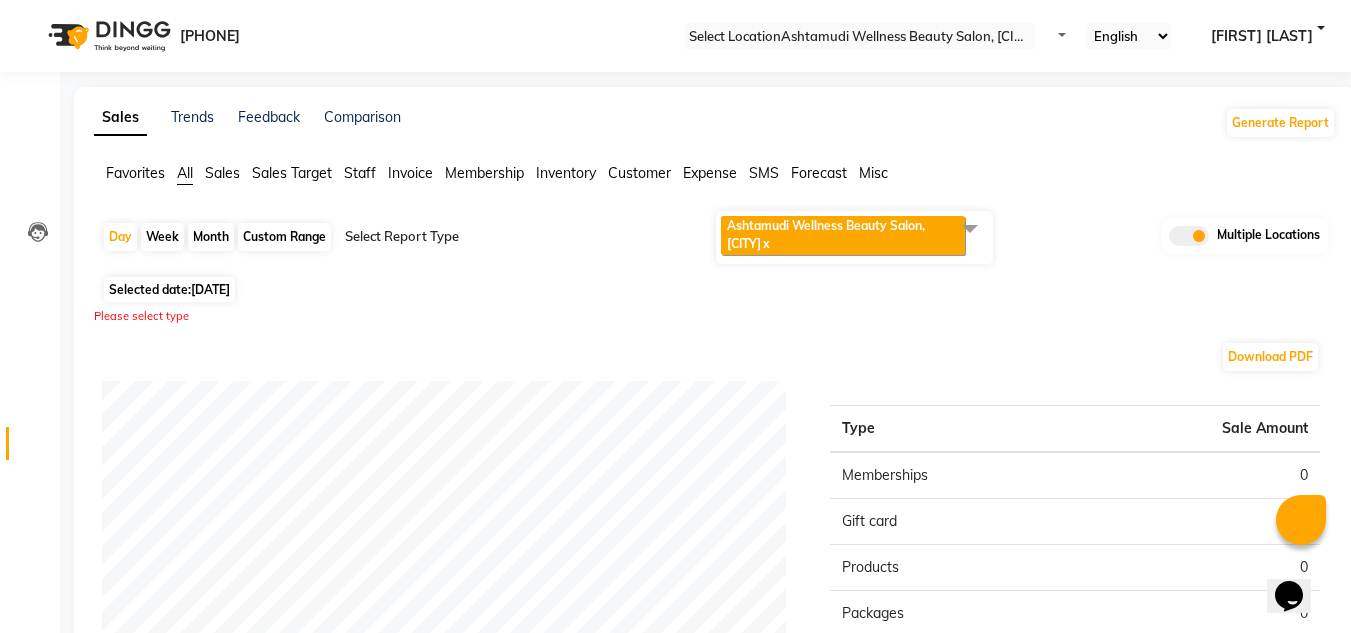click on "Ashtamudi Wellness Beauty Salon, [CITY]" at bounding box center [826, 234] 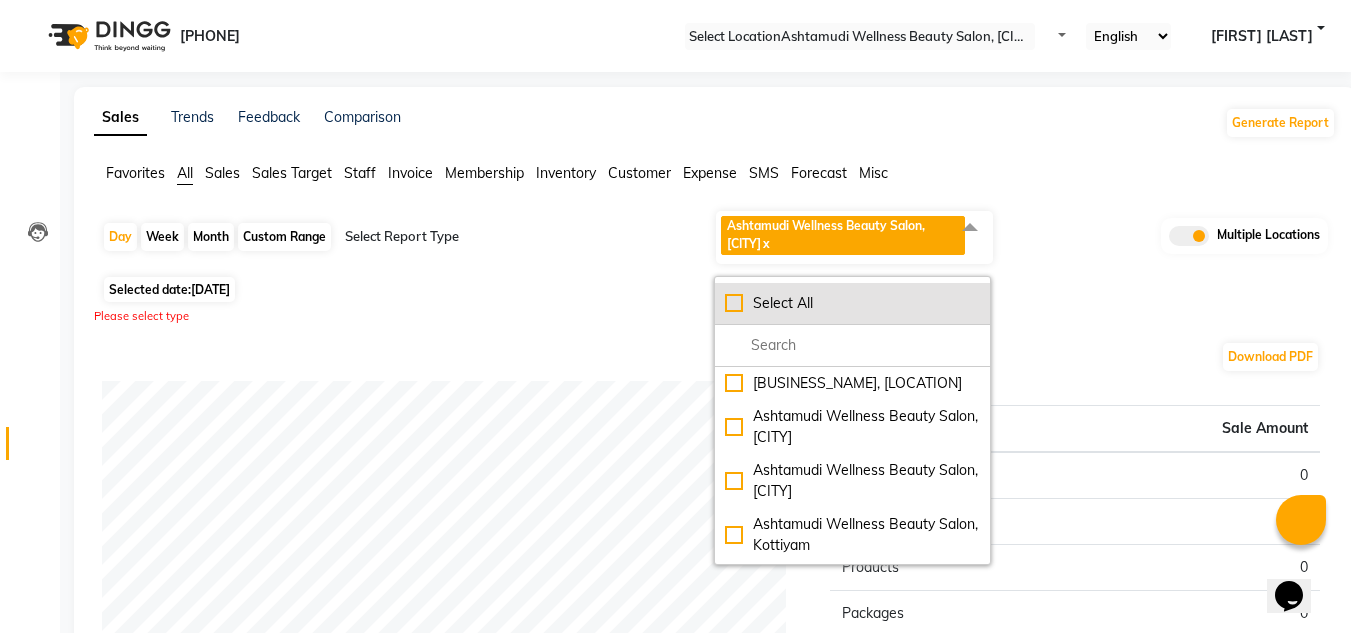 click on "Select All" at bounding box center (852, 304) 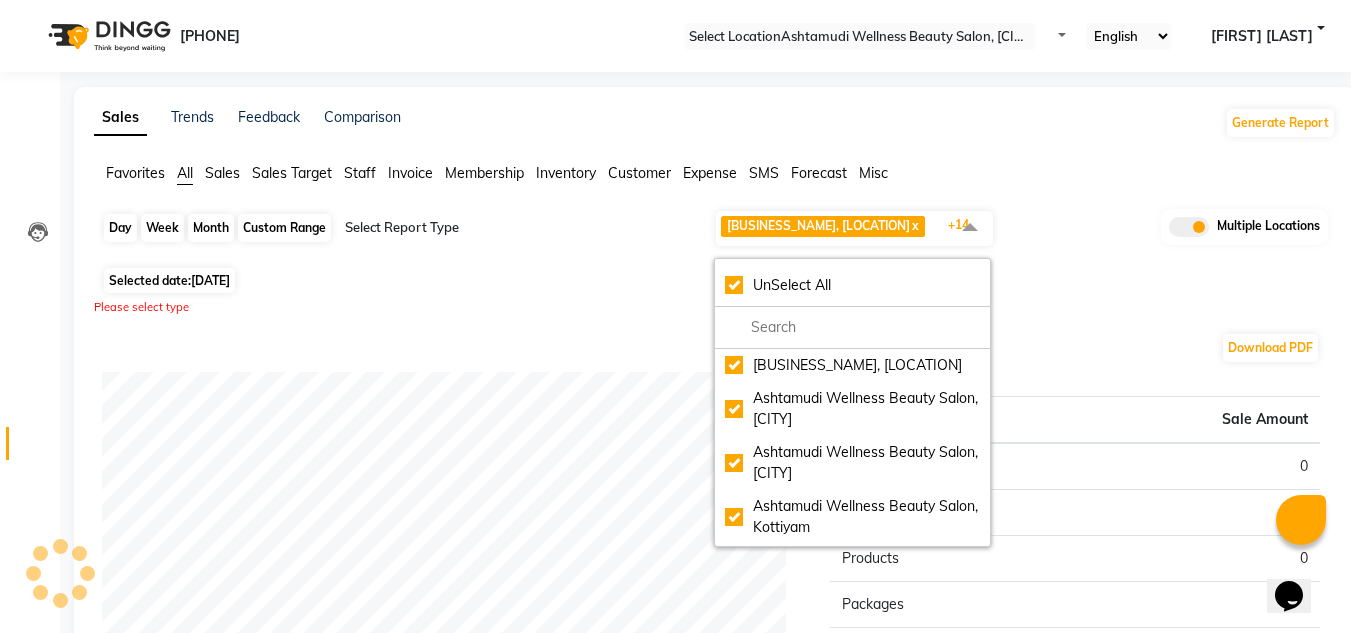 click on "Day" at bounding box center (120, 228) 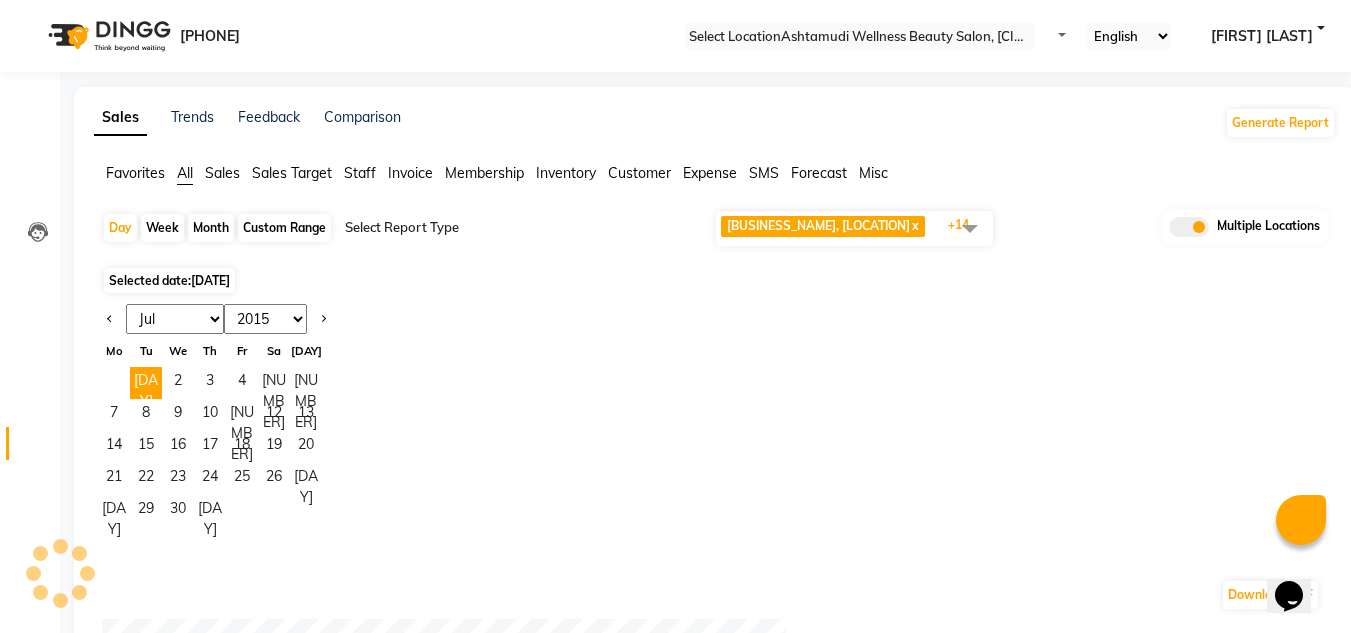 click on "Jan Feb Mar Apr May Jun Jul Aug Sep Oct Nov Dec" at bounding box center [175, 319] 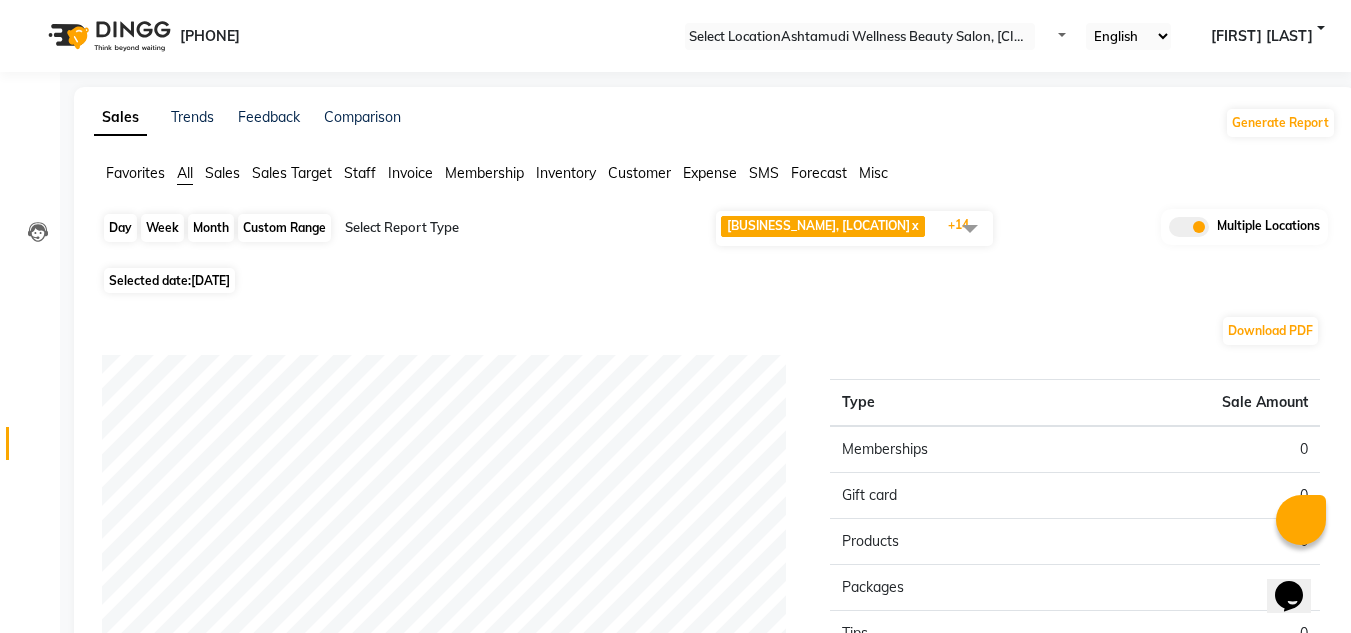 click on "Day" at bounding box center [120, 228] 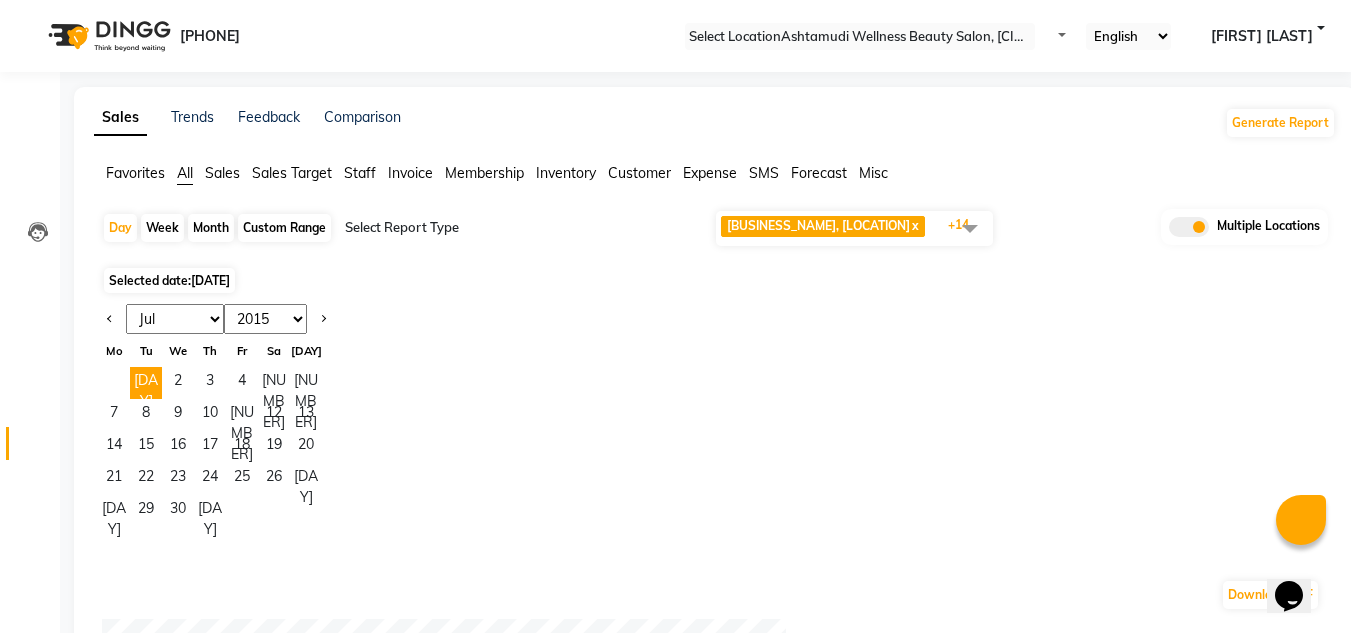 click on "Jan Feb Mar Apr May Jun Jul Aug Sep Oct Nov Dec" at bounding box center [175, 319] 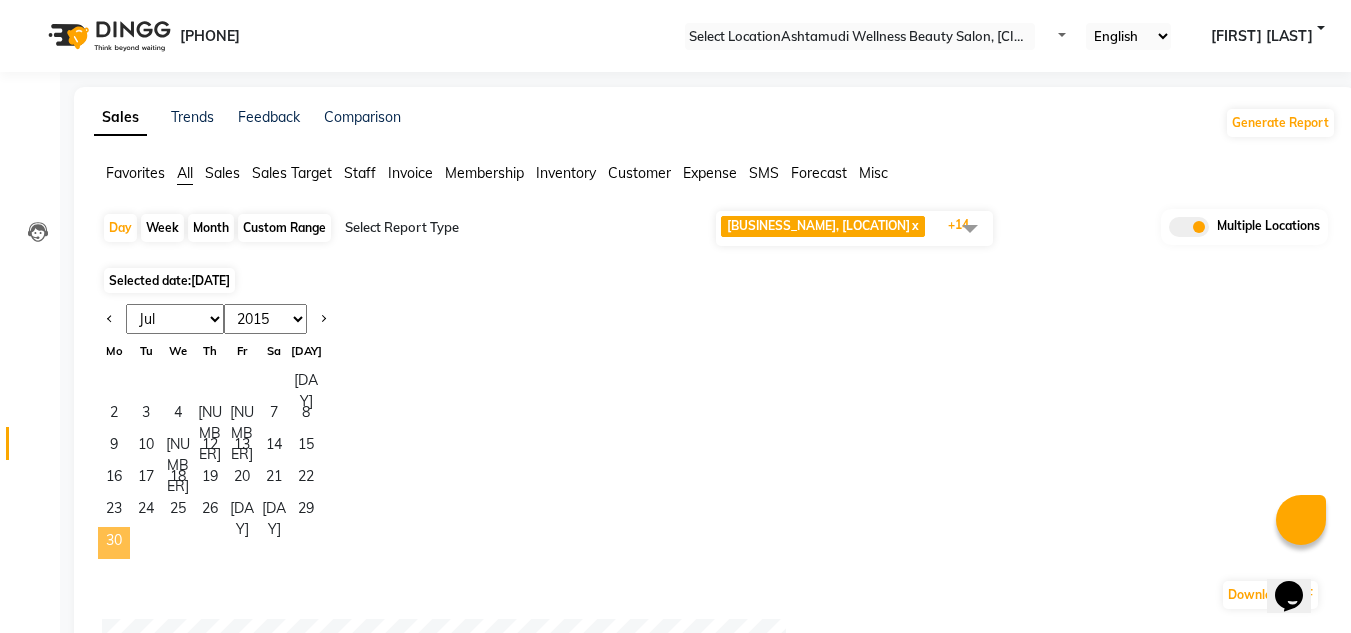 click on "30" at bounding box center (114, 543) 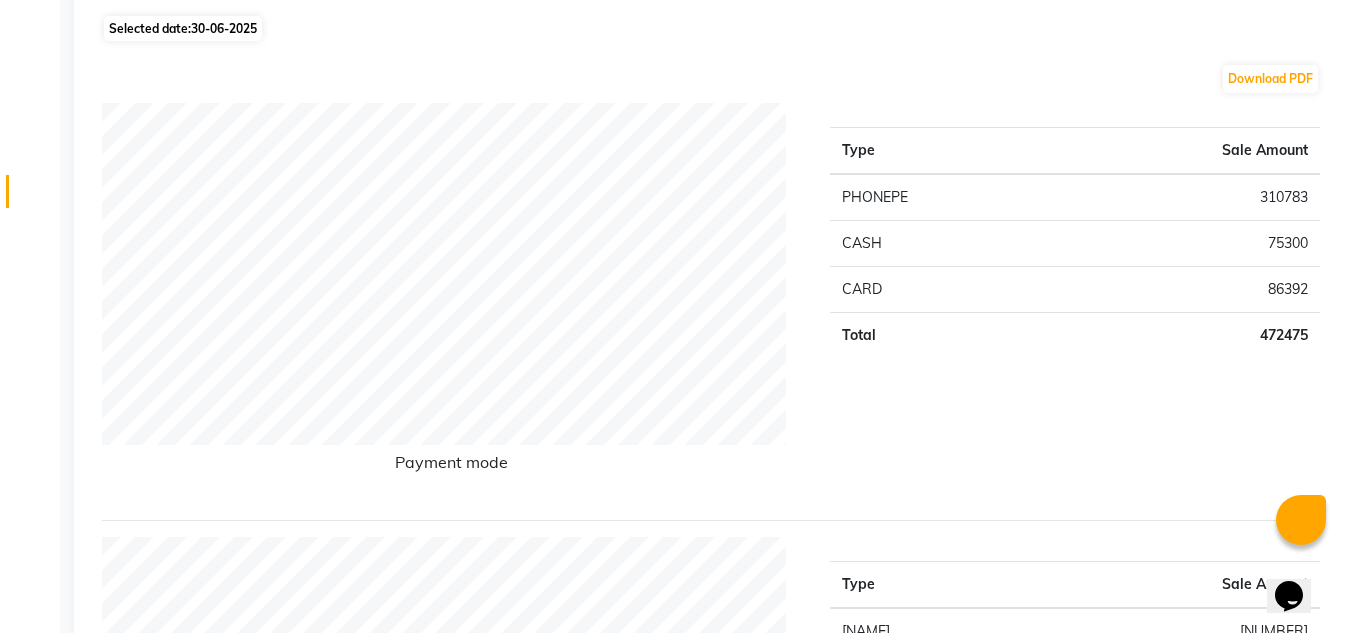 scroll, scrollTop: 100, scrollLeft: 0, axis: vertical 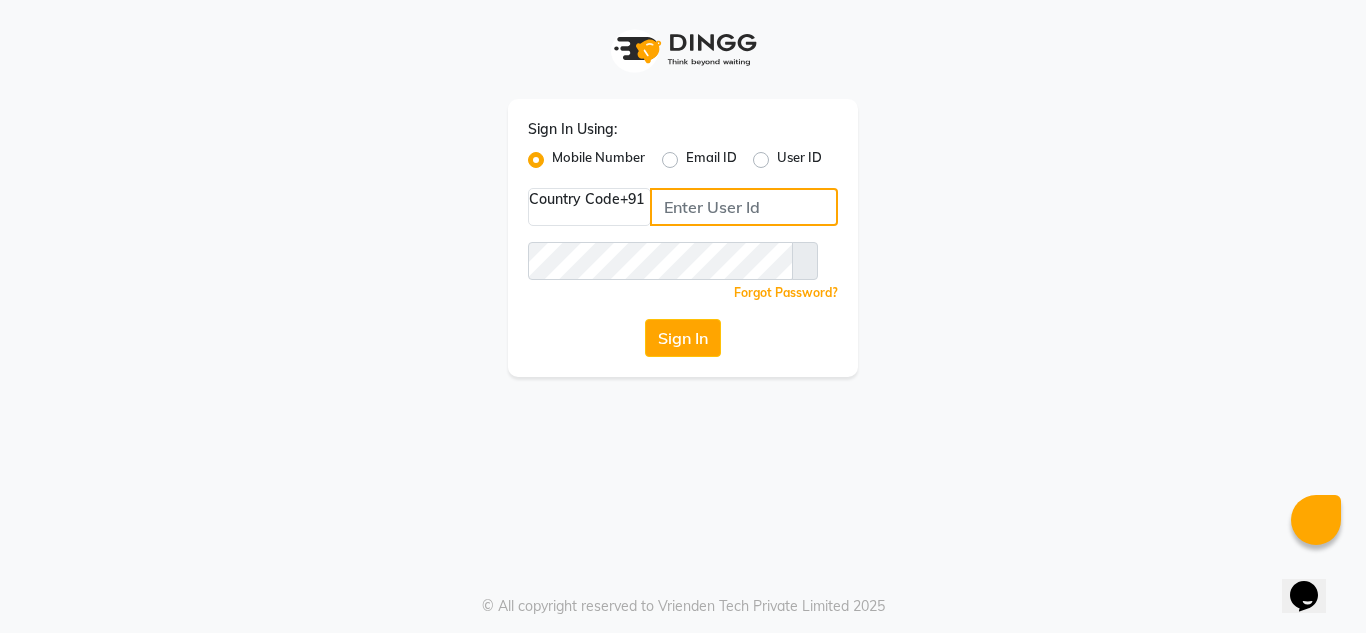 click at bounding box center (744, 207) 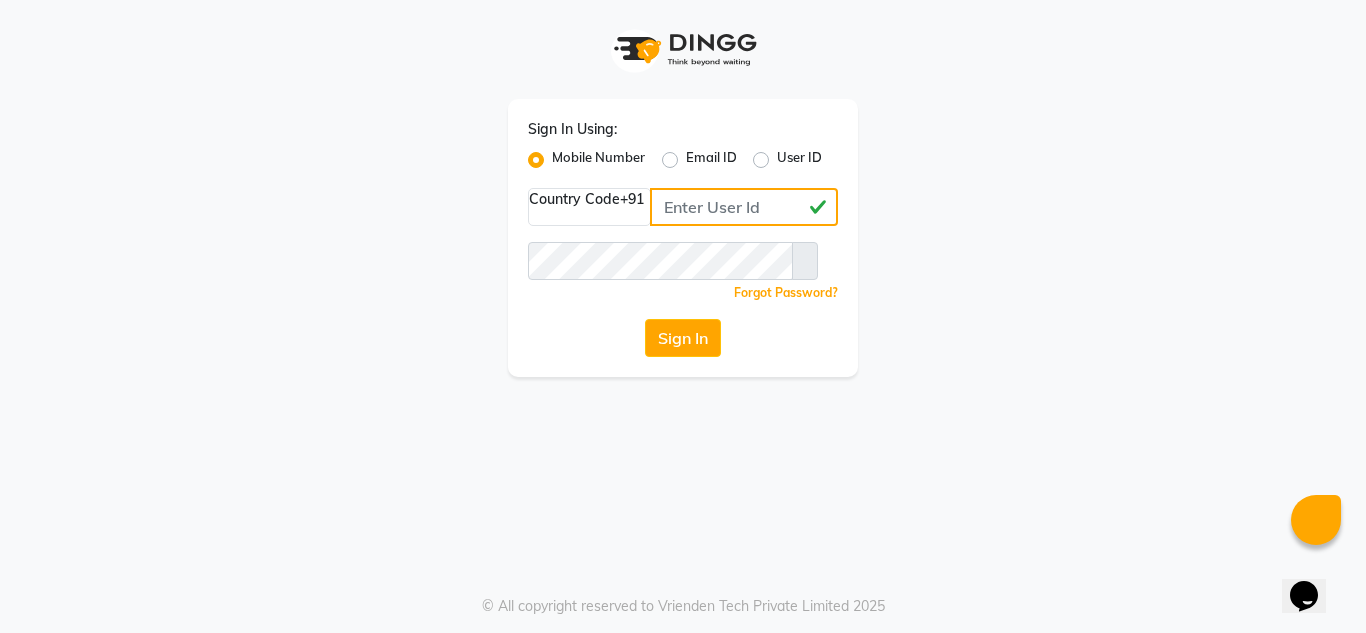 type on "[PHONE]" 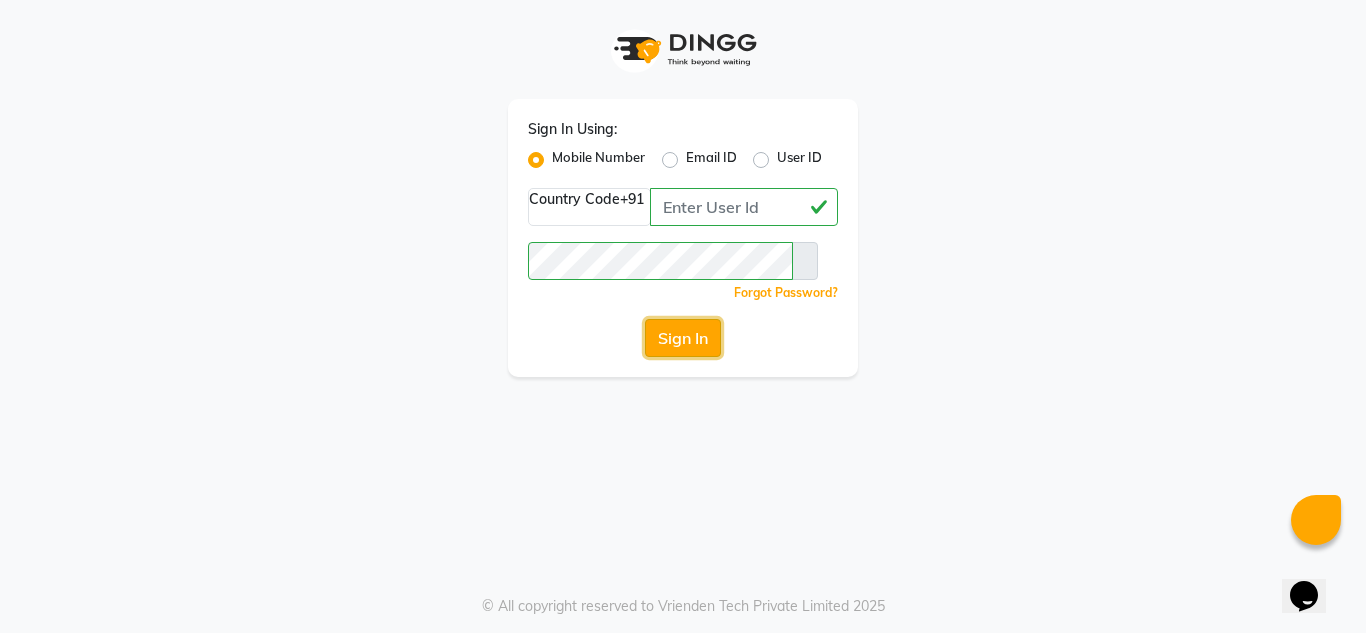 click on "Sign In" at bounding box center [683, 338] 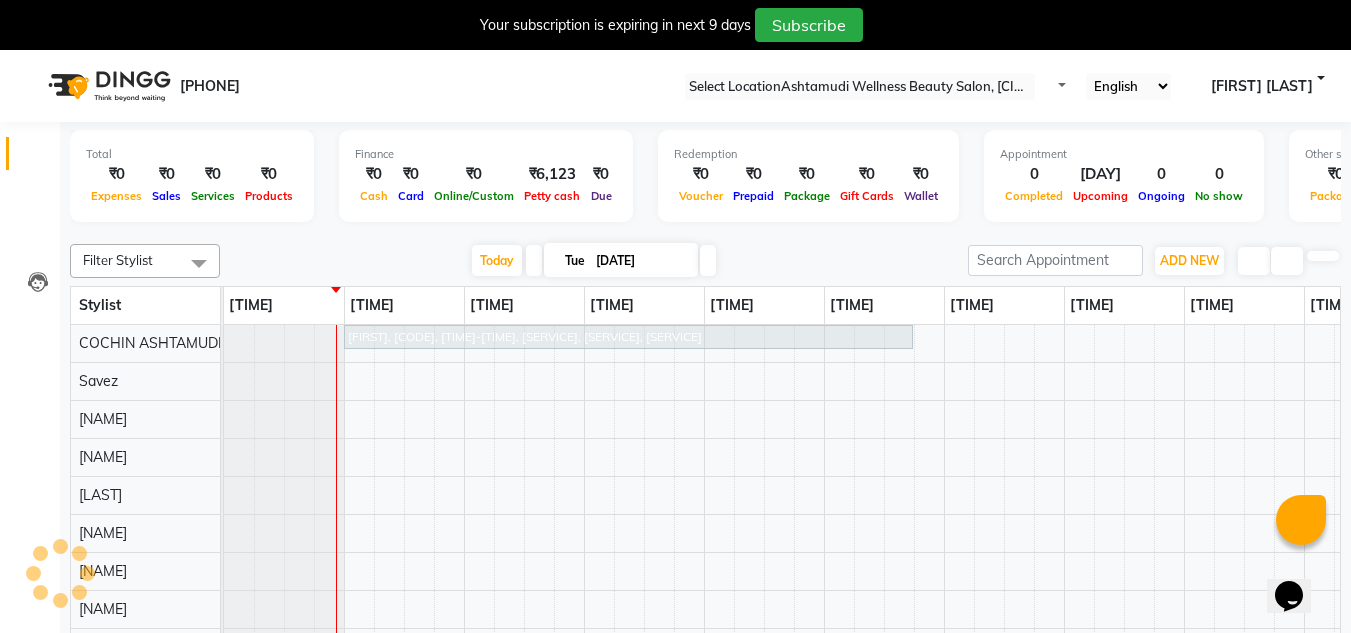 scroll, scrollTop: 0, scrollLeft: 0, axis: both 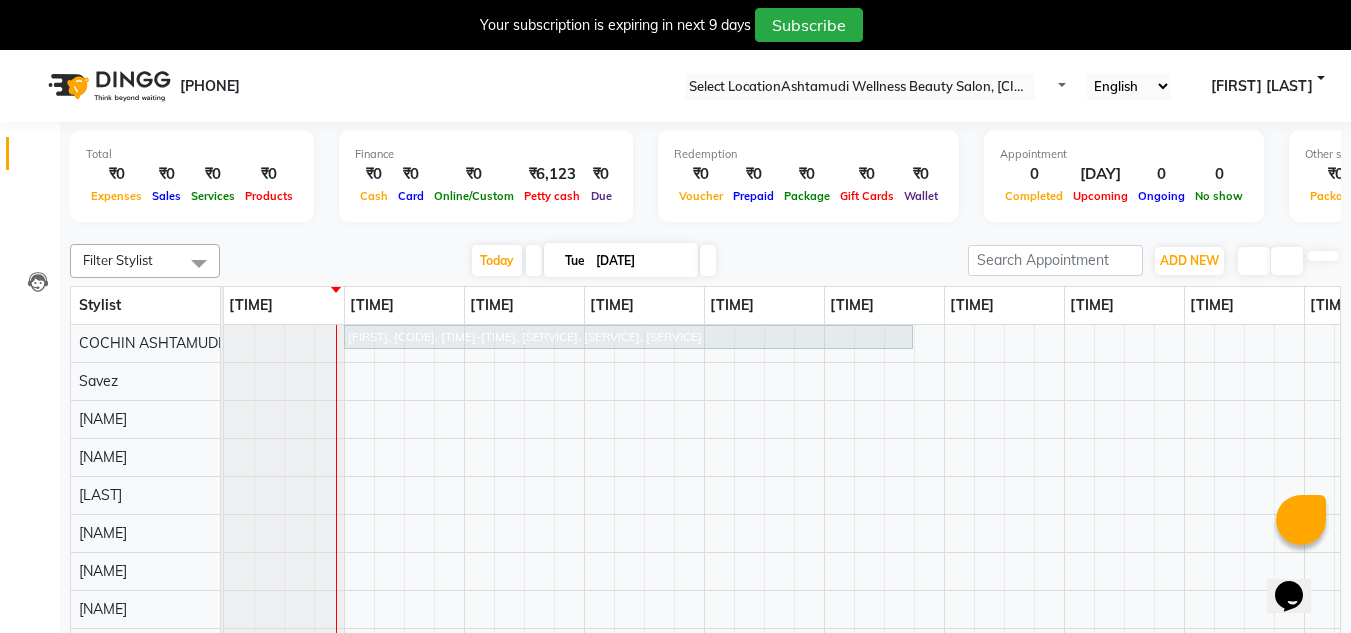 click at bounding box center (1335, 8) 